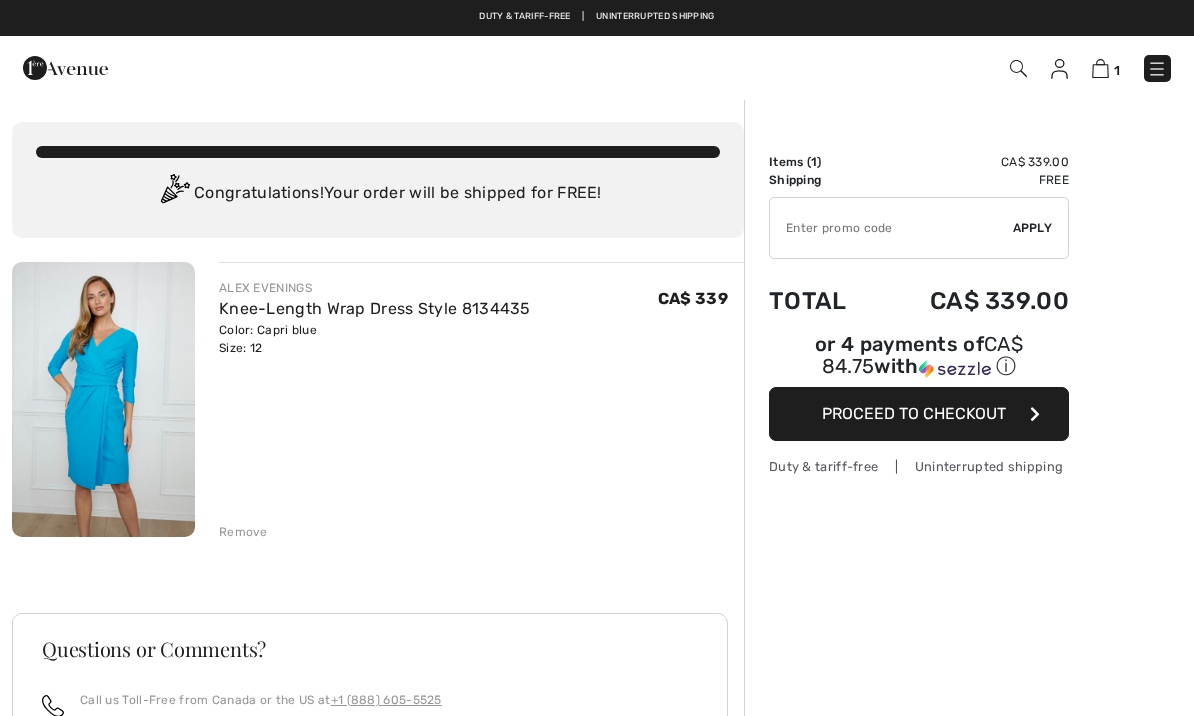 scroll, scrollTop: 0, scrollLeft: 0, axis: both 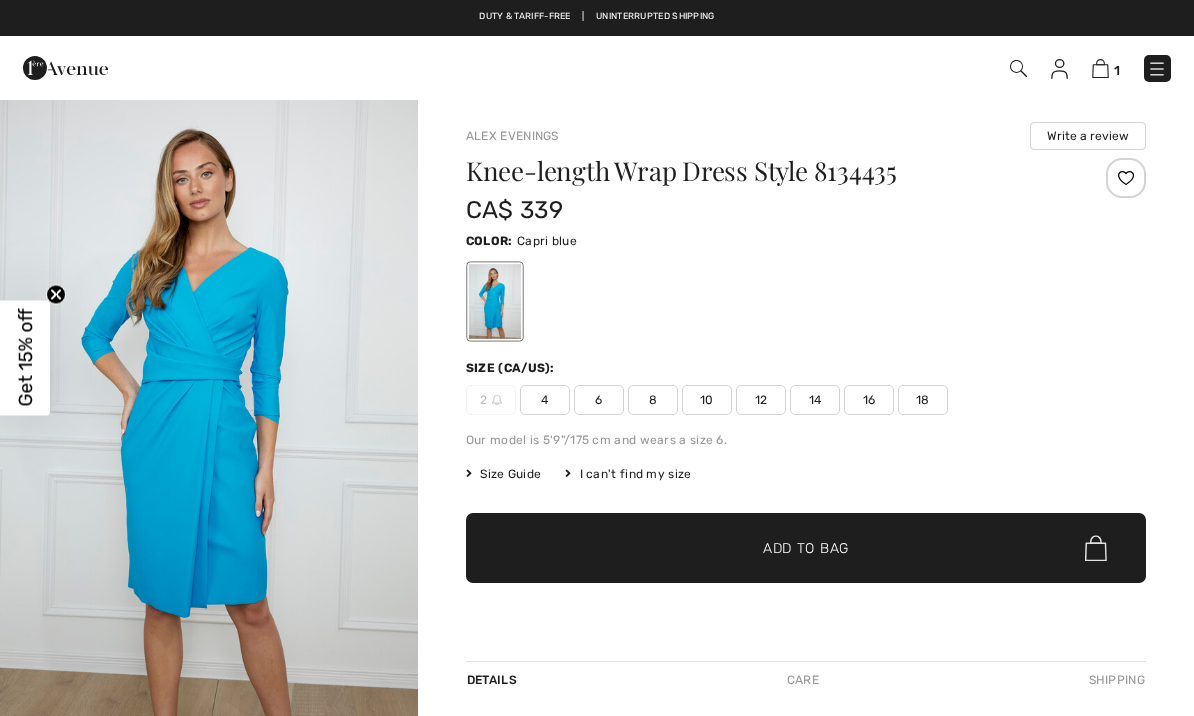 checkbox on "true" 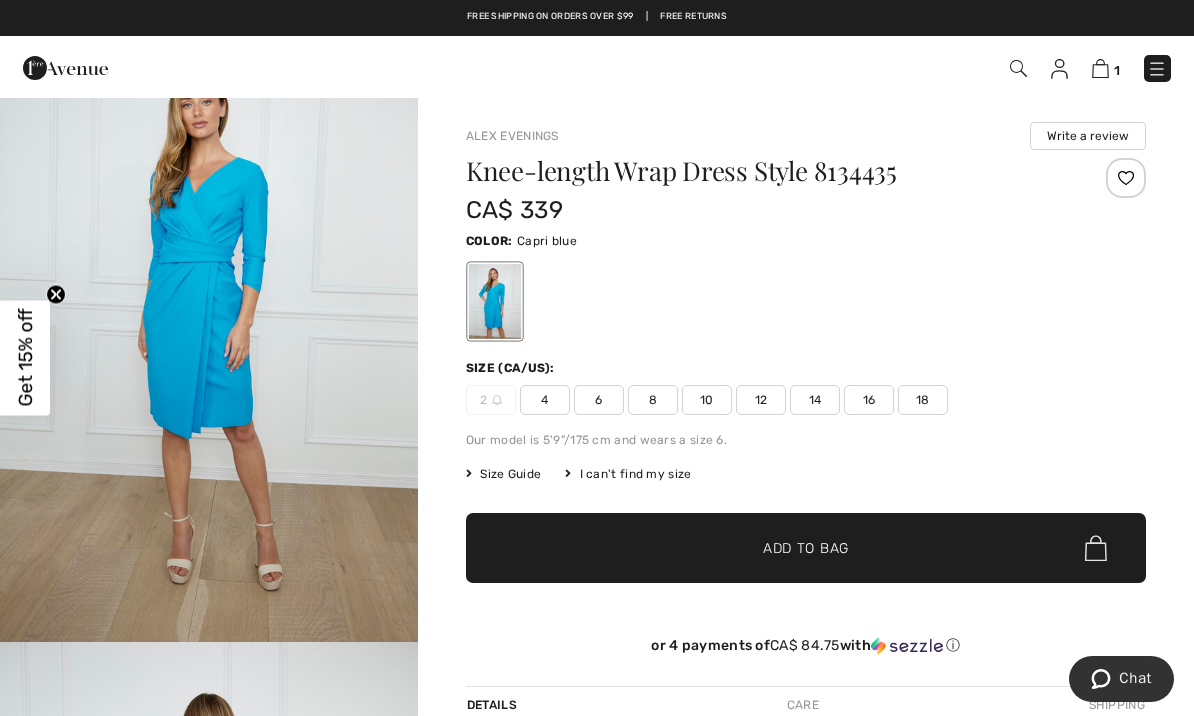 scroll, scrollTop: 1999, scrollLeft: 0, axis: vertical 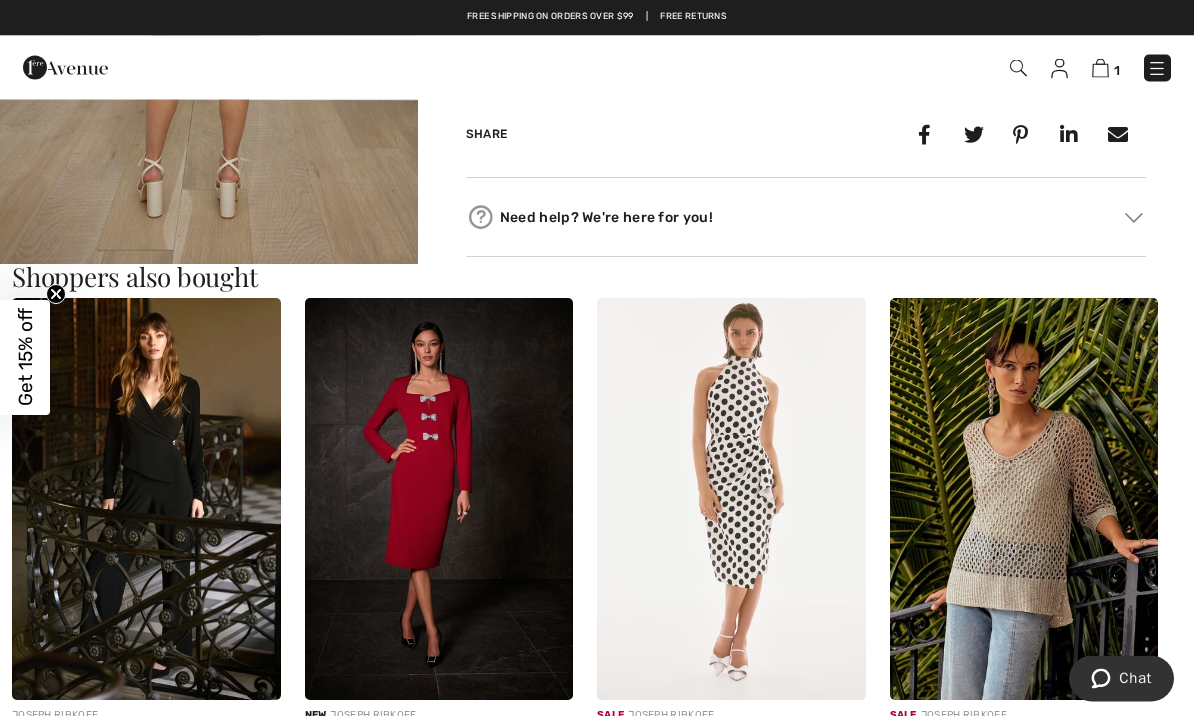 click at bounding box center [731, 500] 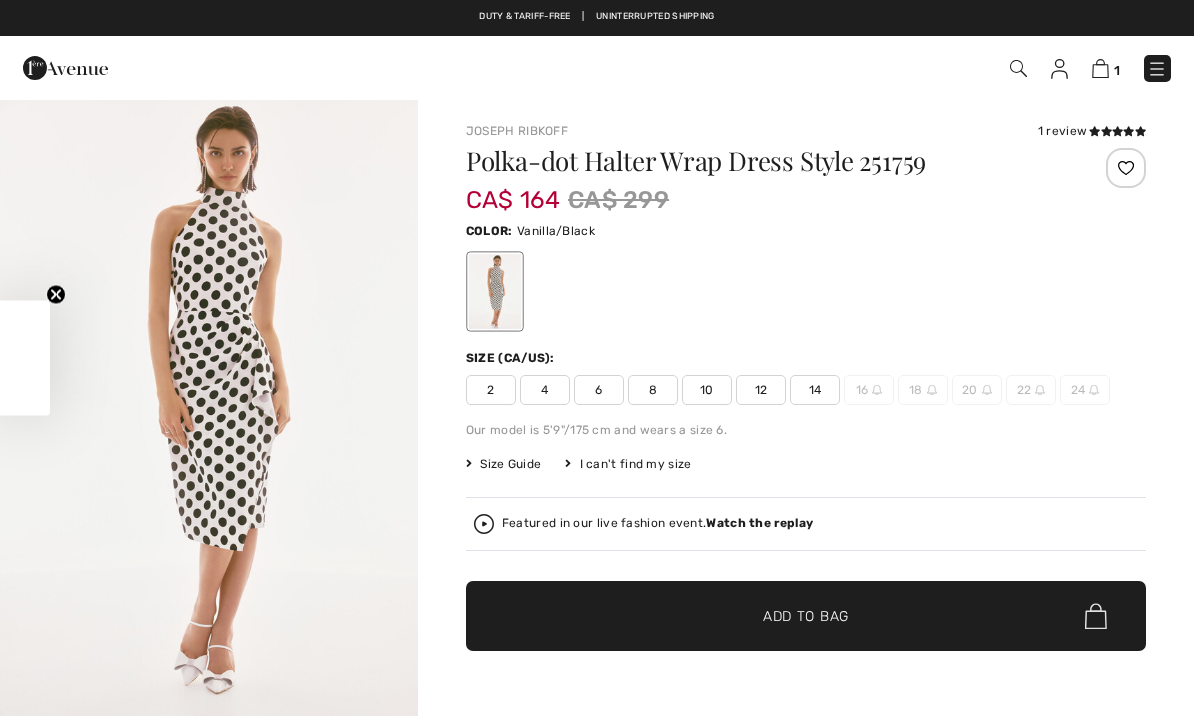 scroll, scrollTop: 0, scrollLeft: 0, axis: both 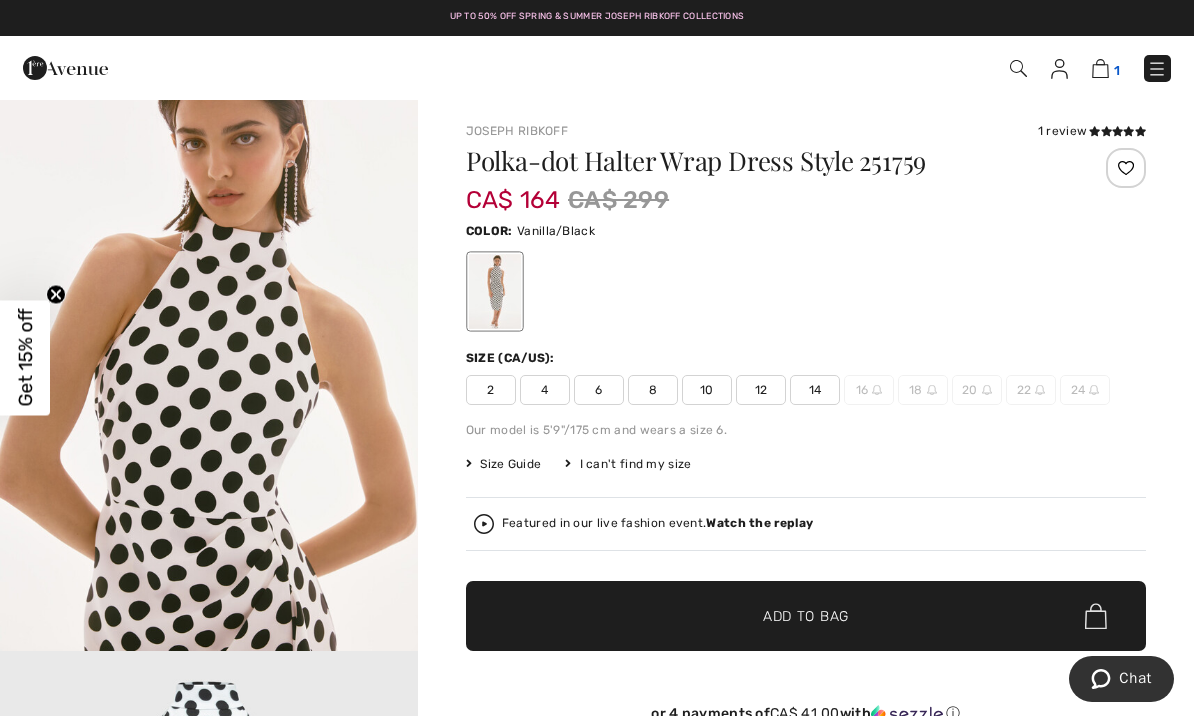 click at bounding box center [1100, 68] 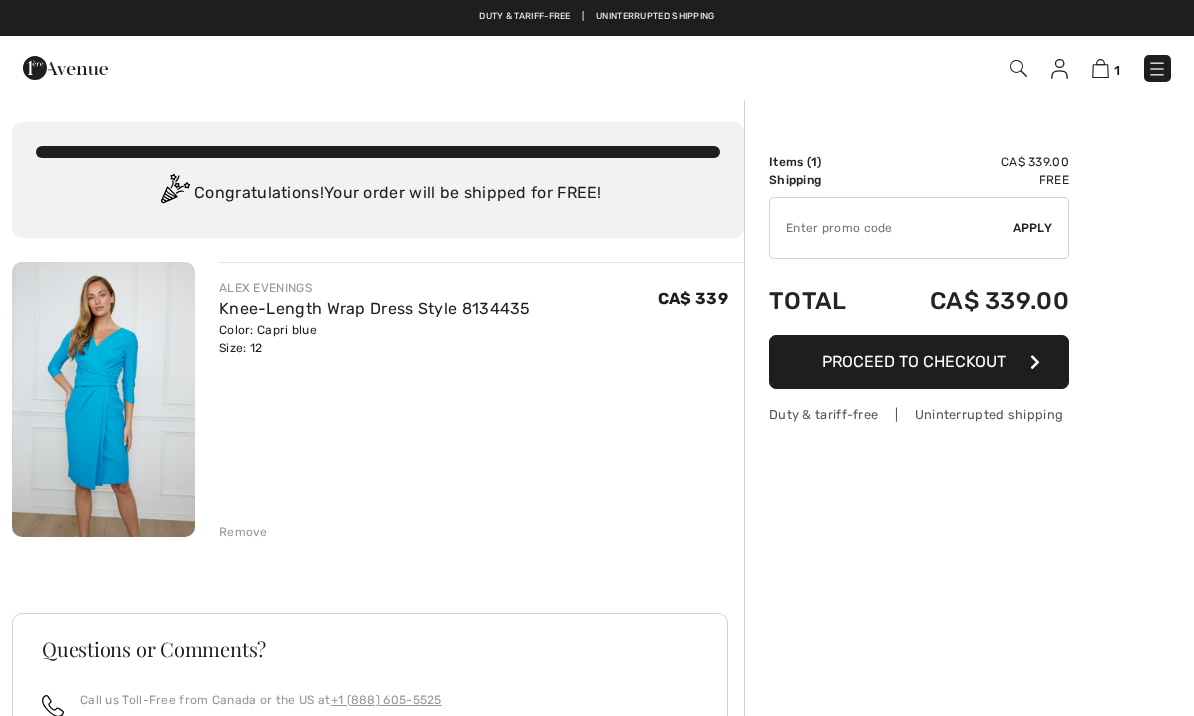 scroll, scrollTop: 0, scrollLeft: 0, axis: both 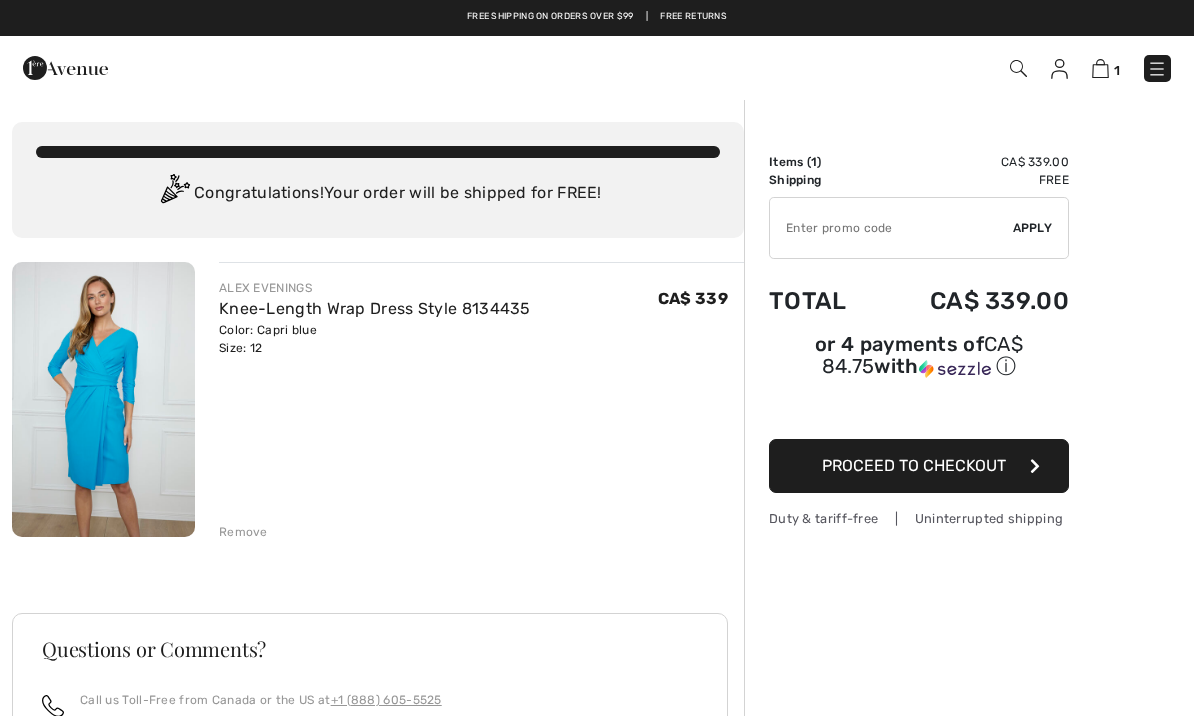 click at bounding box center (103, 399) 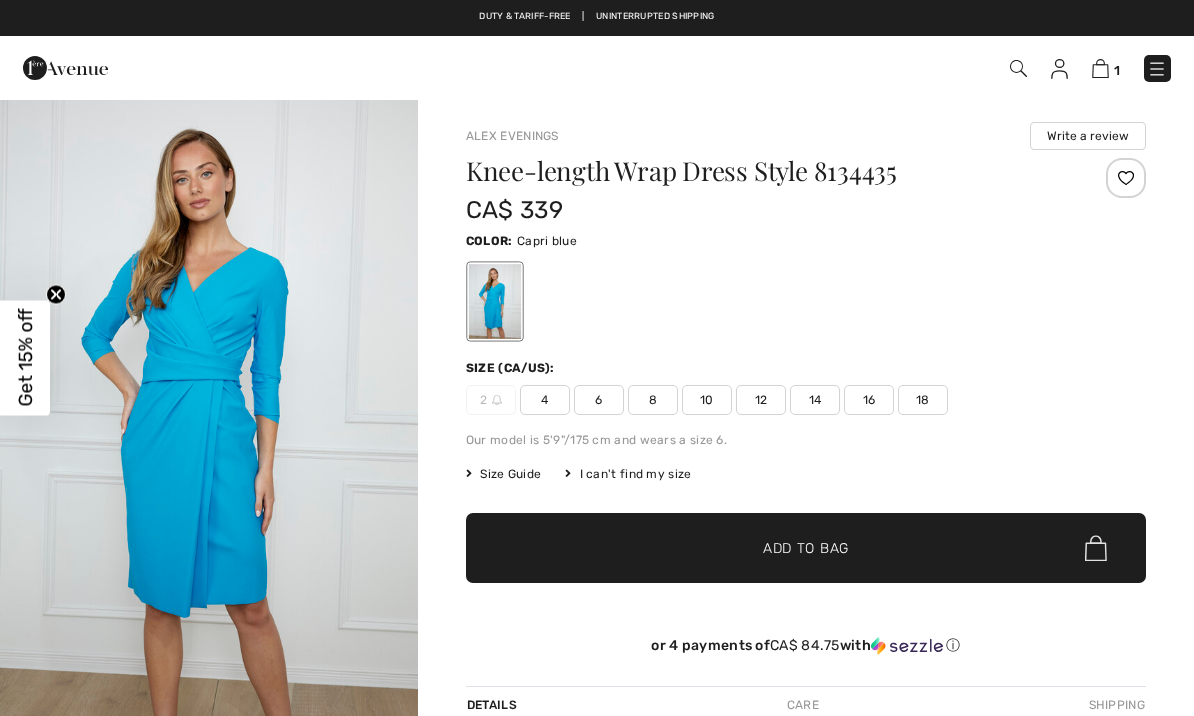 checkbox on "true" 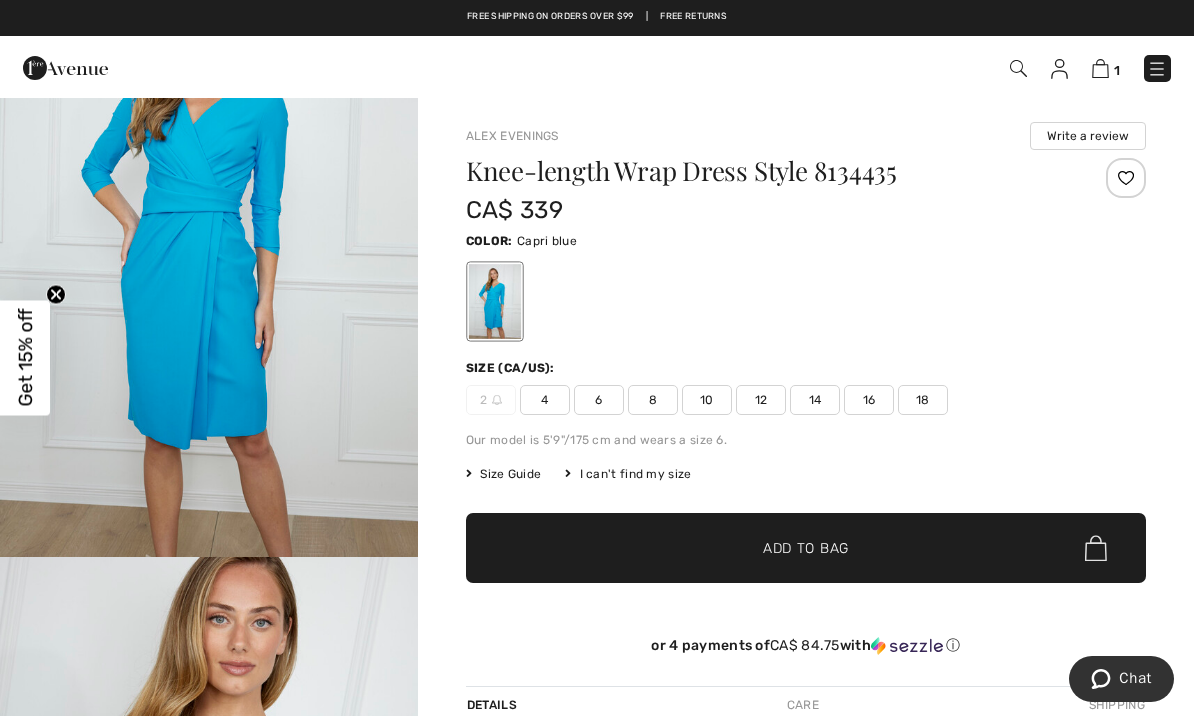 scroll, scrollTop: 0, scrollLeft: 0, axis: both 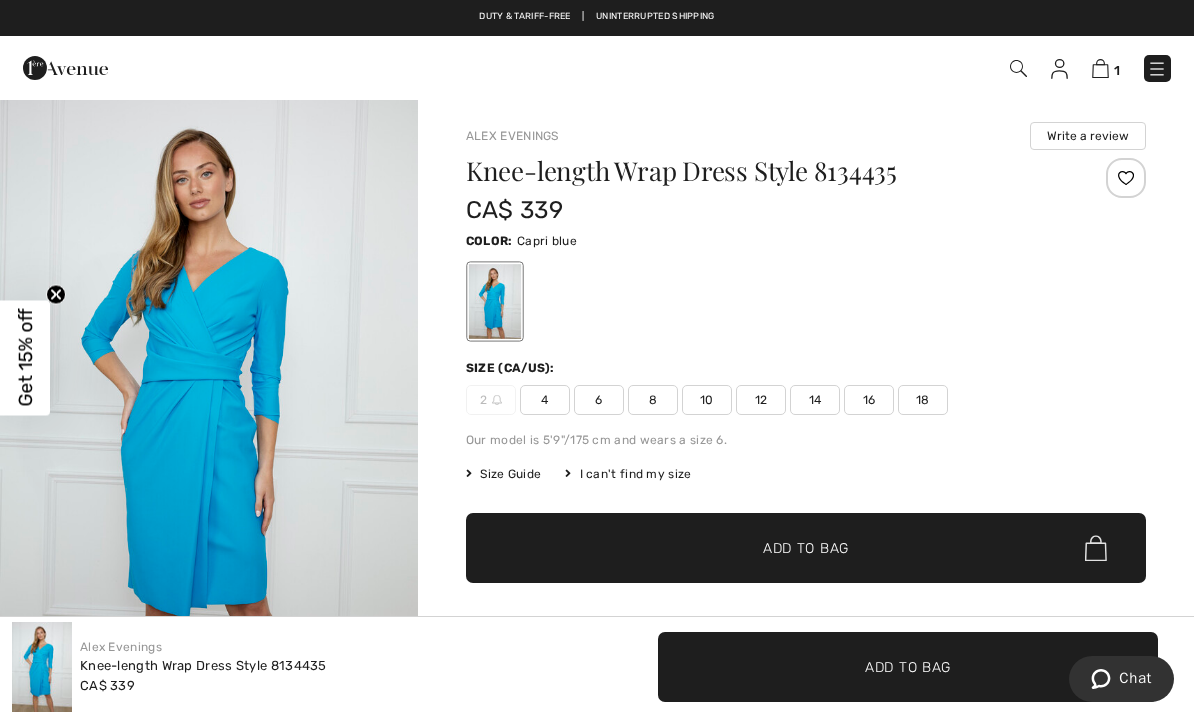 click at bounding box center [1157, 69] 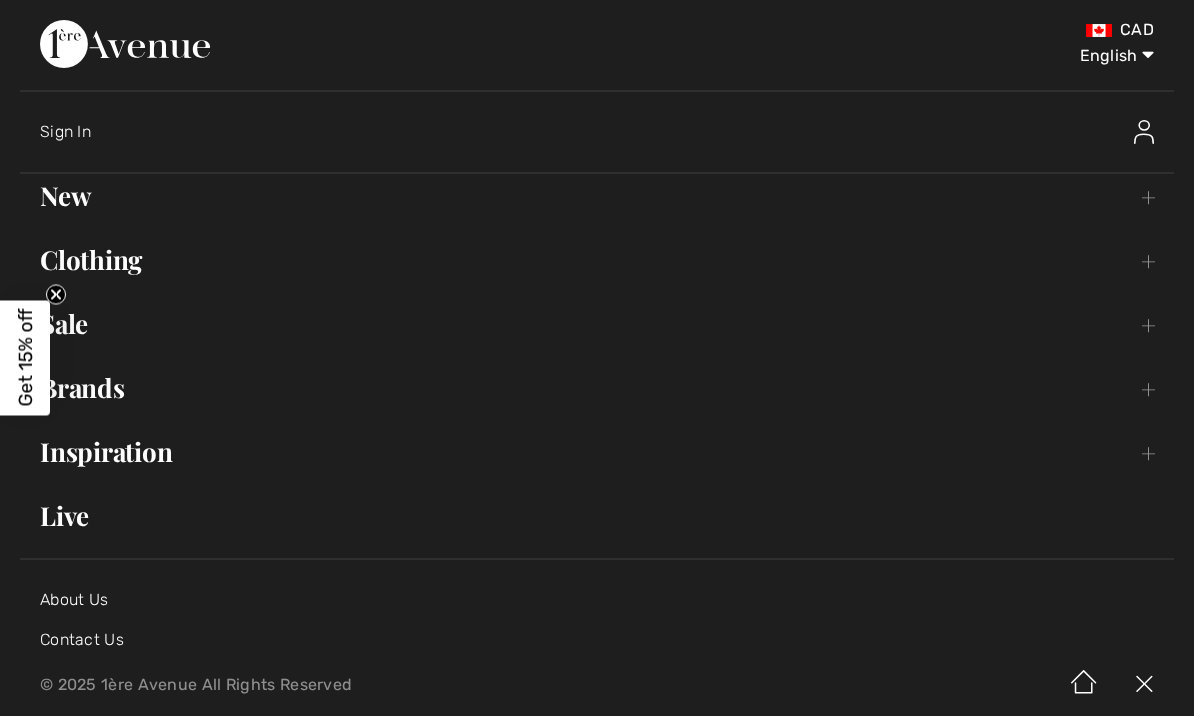 click on "Clothing Toggle submenu" at bounding box center [597, 260] 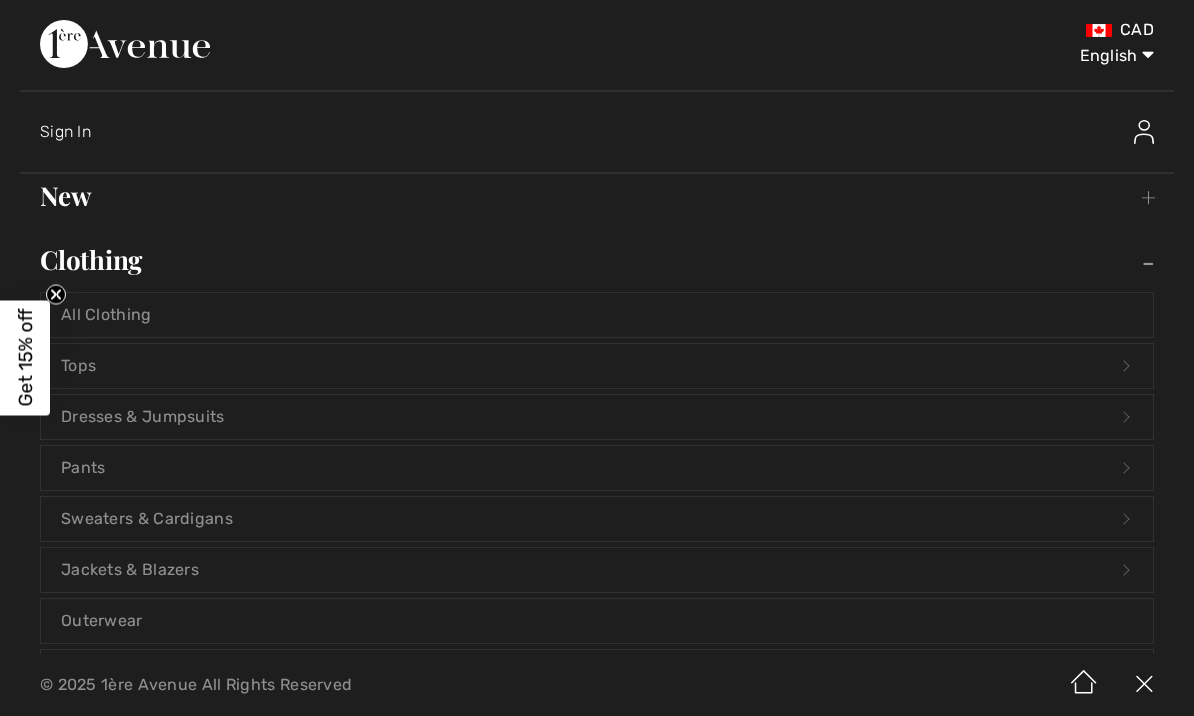 click on "All Clothing" at bounding box center (597, 315) 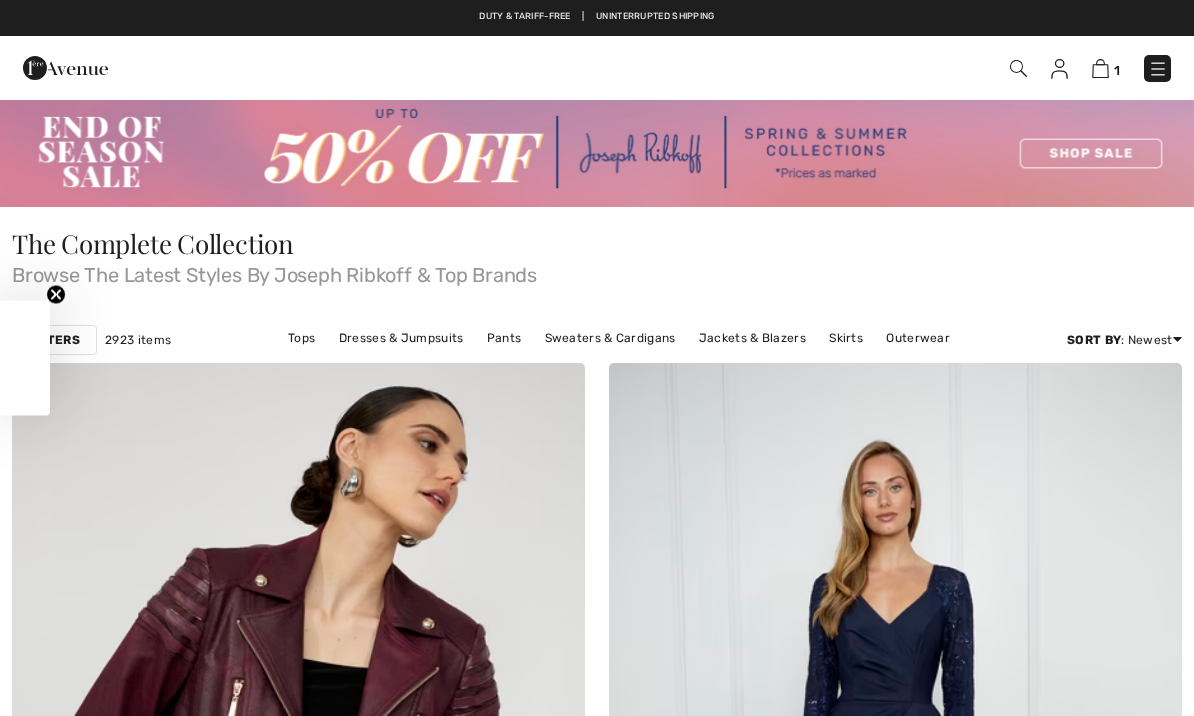 checkbox on "true" 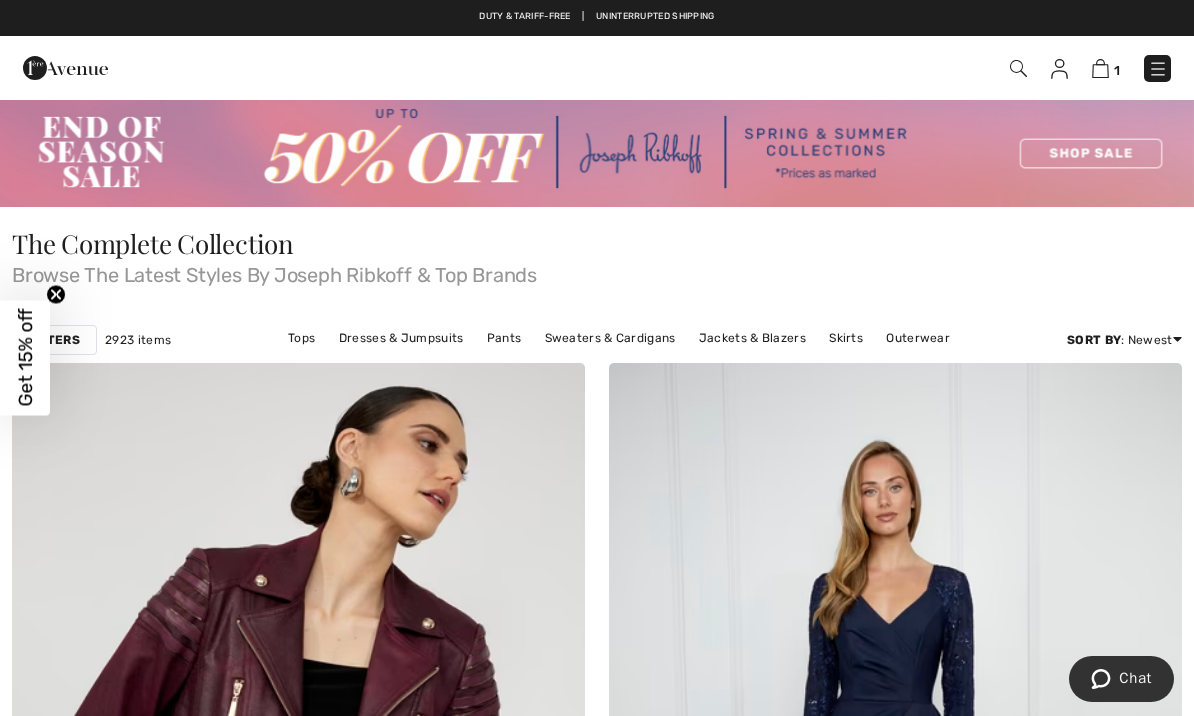 scroll, scrollTop: 0, scrollLeft: 0, axis: both 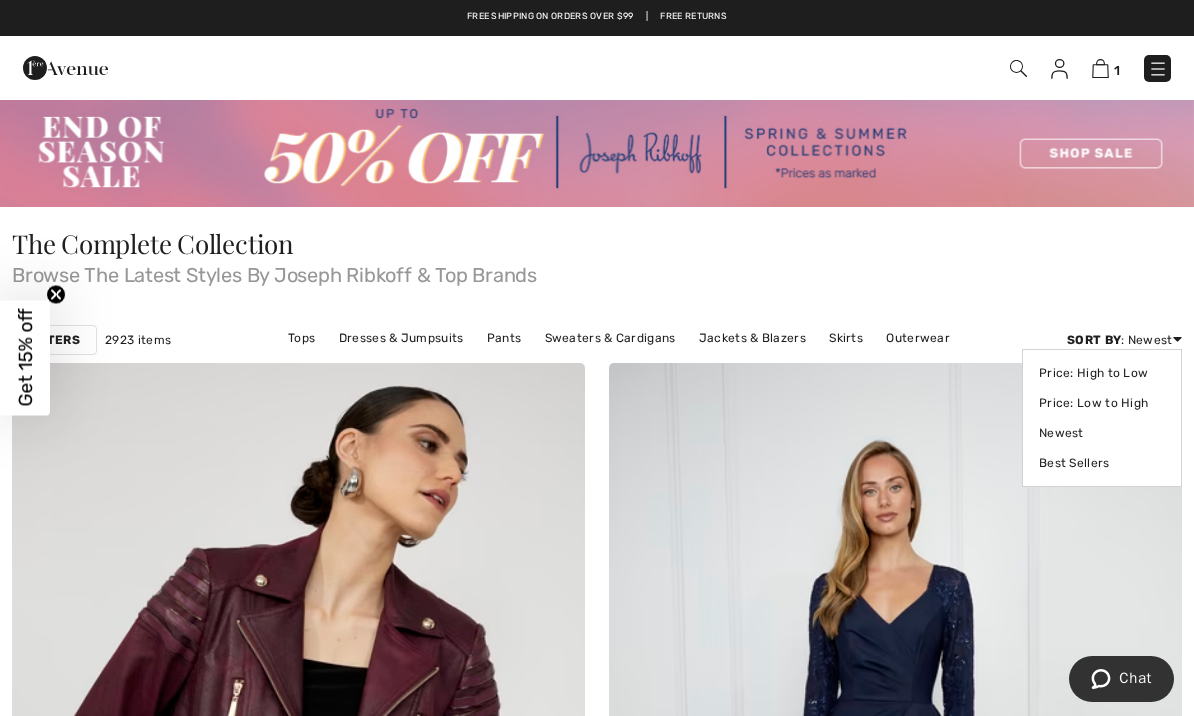 click on "Sort By : Newest
Price: High to Low
Price: Low to High
Newest
Best Sellers" at bounding box center [1124, 340] 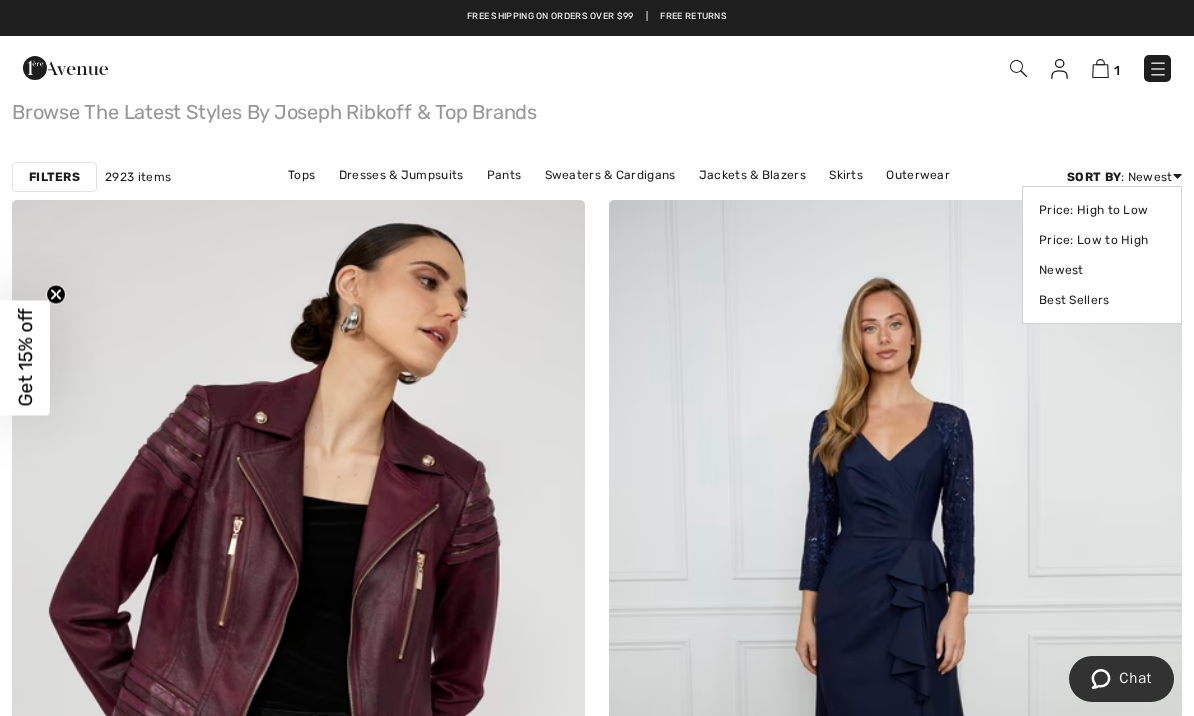 scroll, scrollTop: 0, scrollLeft: 0, axis: both 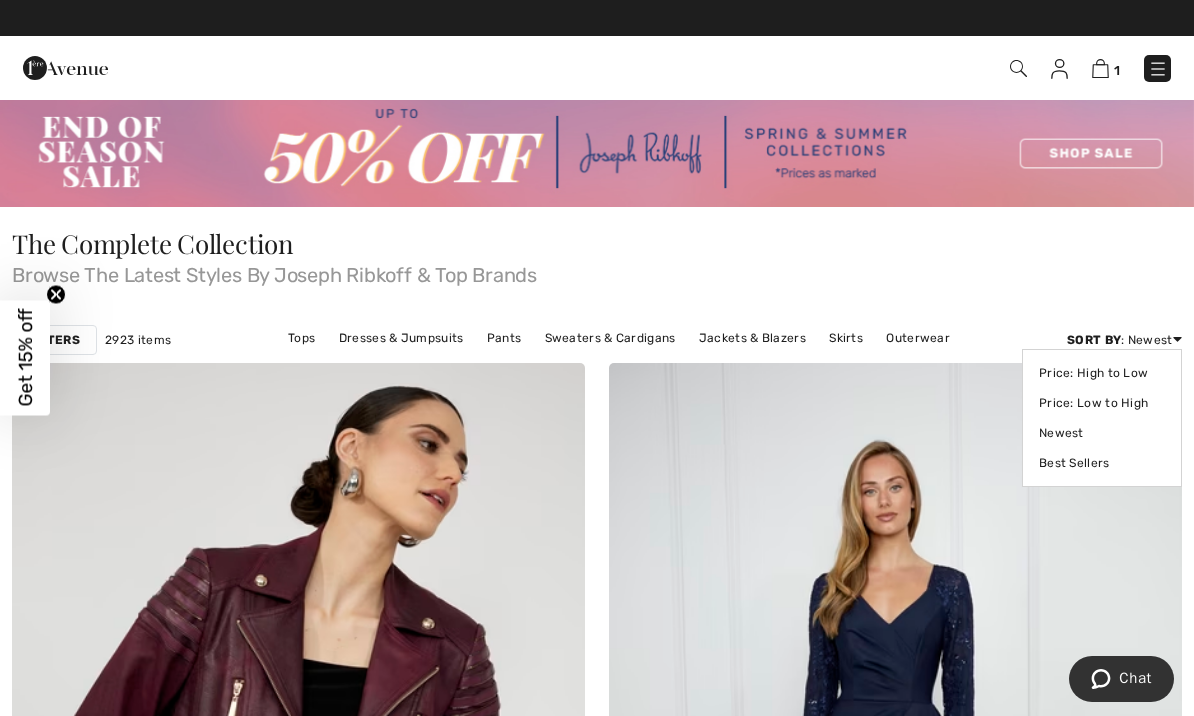click 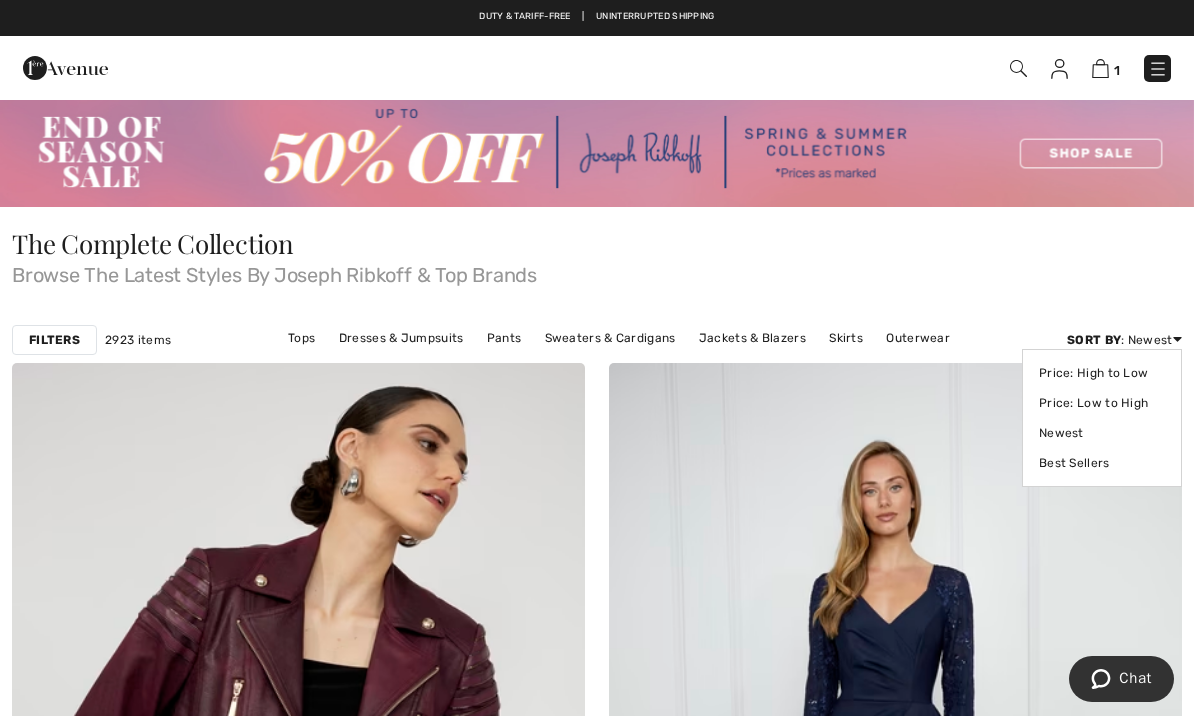 click on "Browse The Latest Styles By Joseph Ribkoff & Top Brands" at bounding box center [597, 271] 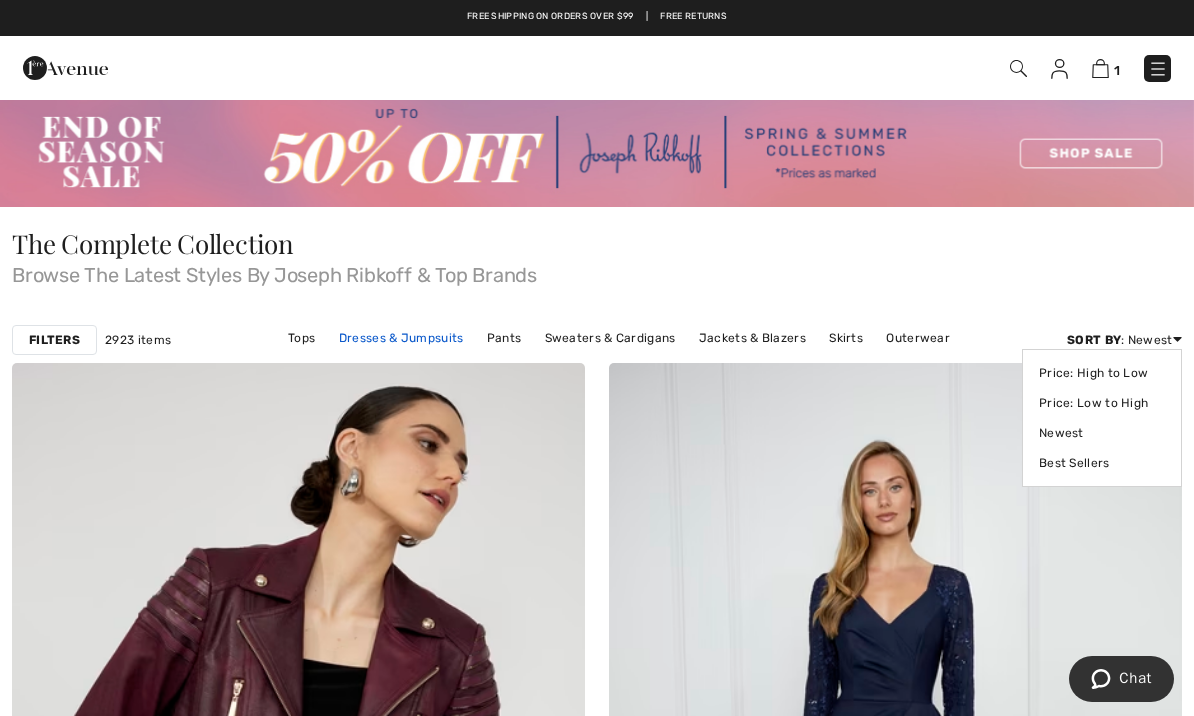 click on "Dresses & Jumpsuits" at bounding box center (401, 338) 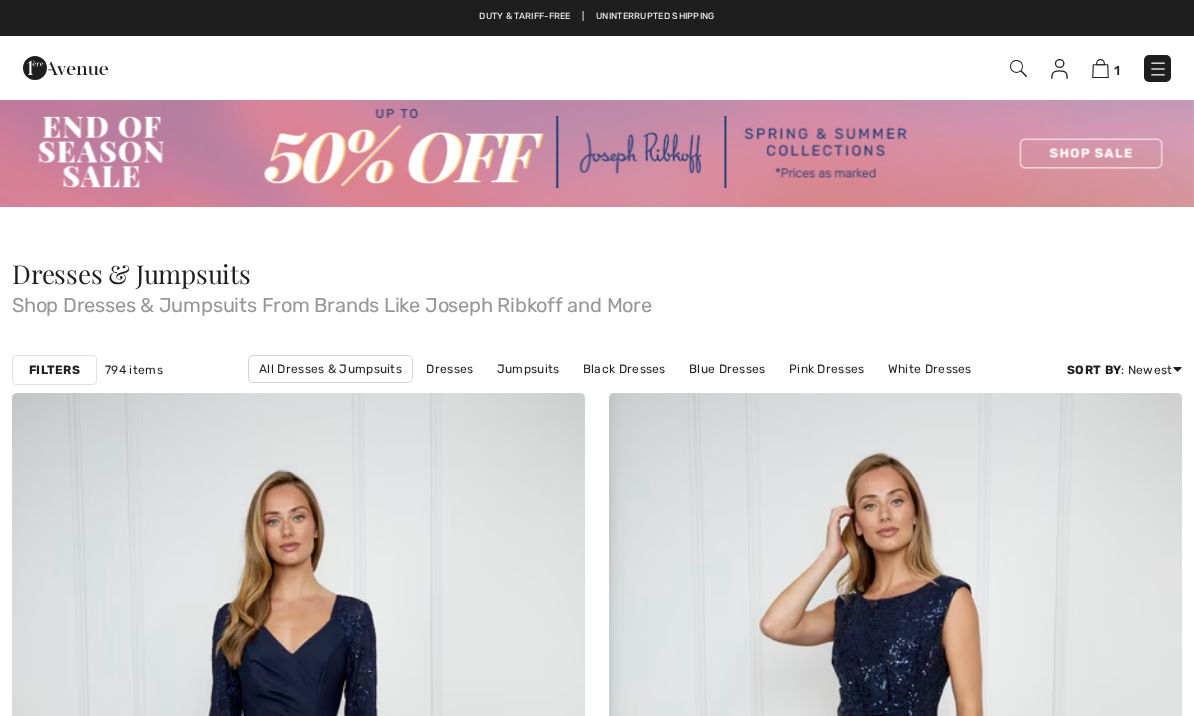 scroll, scrollTop: 0, scrollLeft: 0, axis: both 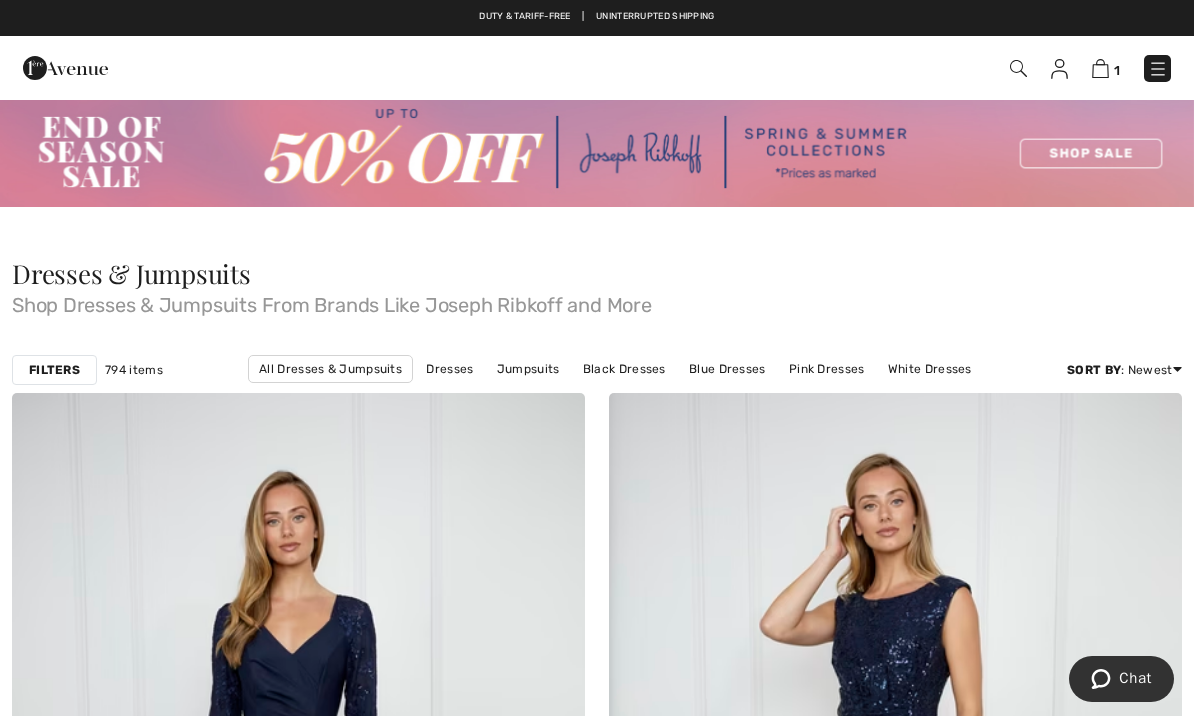 click on "Filters" at bounding box center (54, 370) 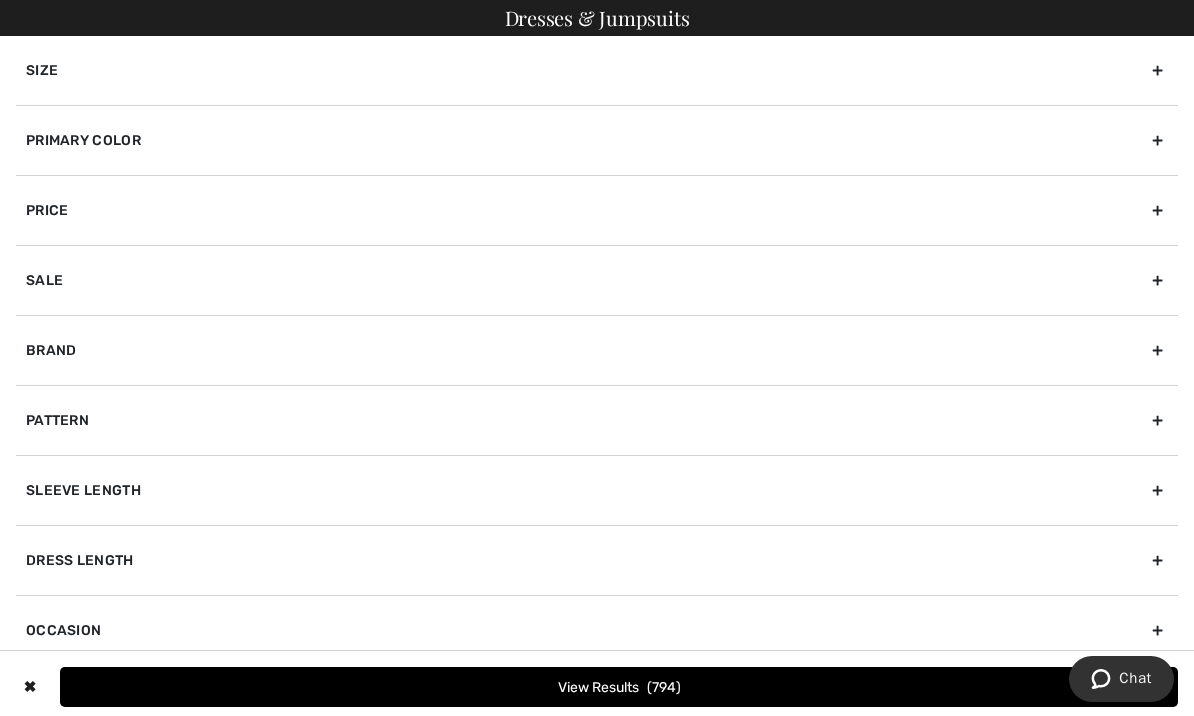 click on "Brand" at bounding box center [597, 350] 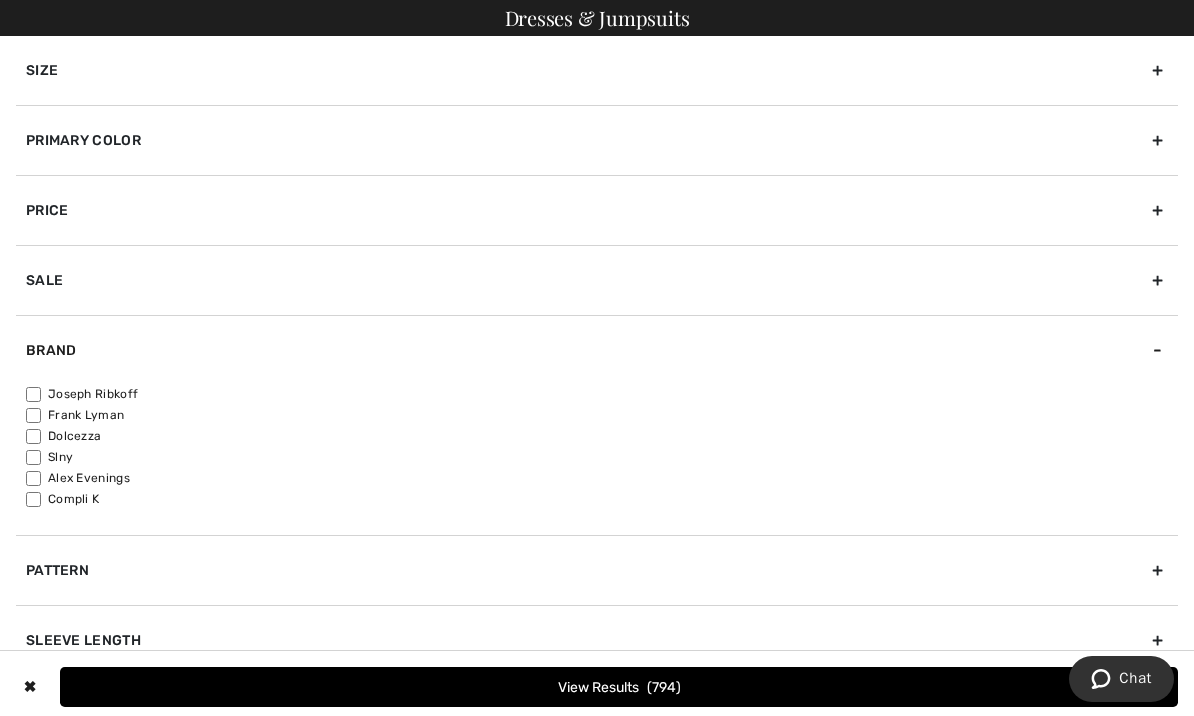click on "Joseph Ribkoff" at bounding box center [602, 394] 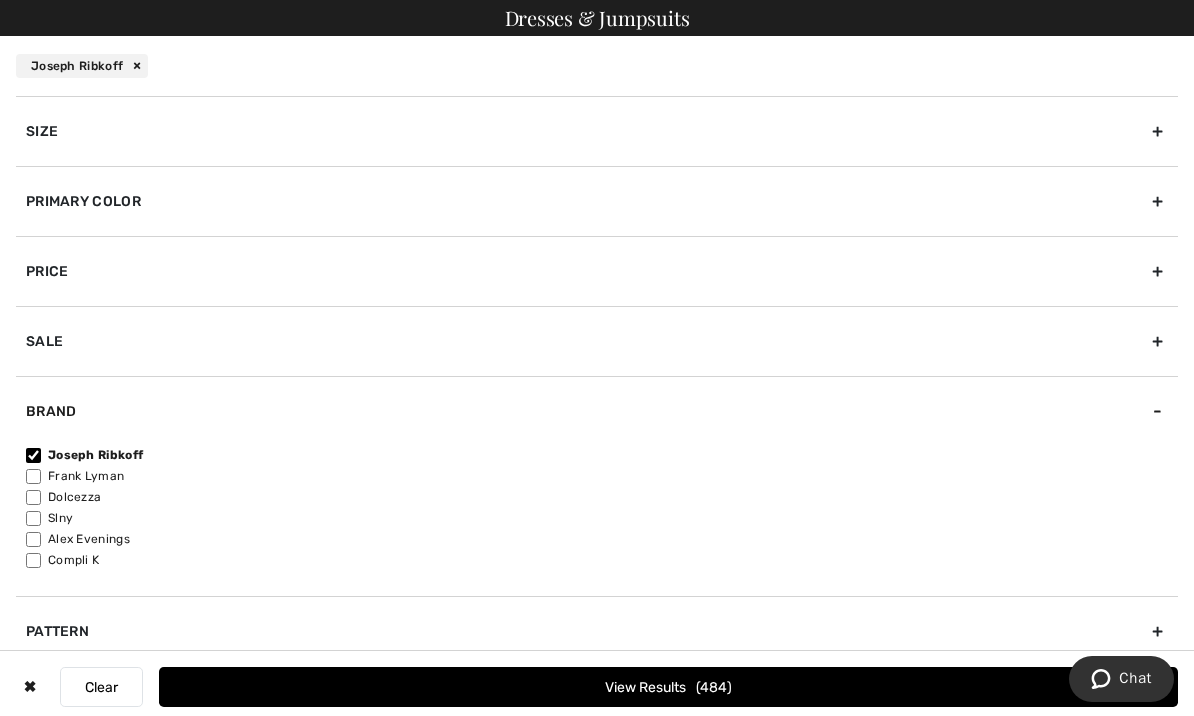 click on "View Results 484" at bounding box center [668, 687] 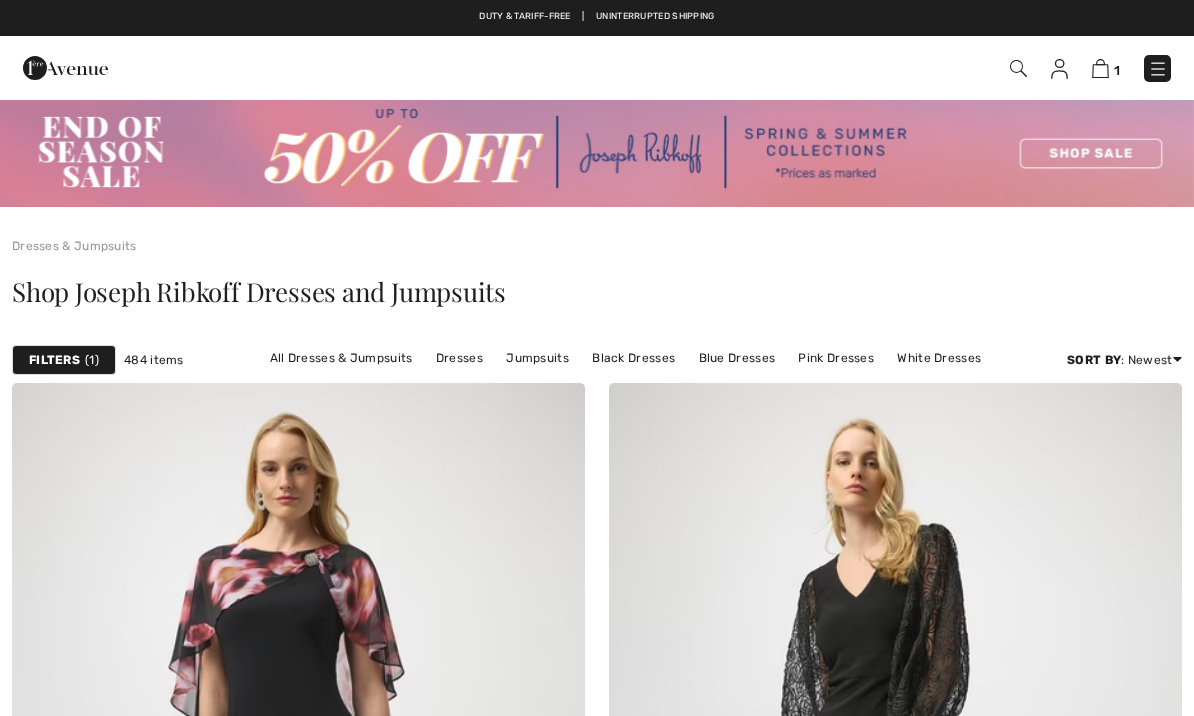 checkbox on "true" 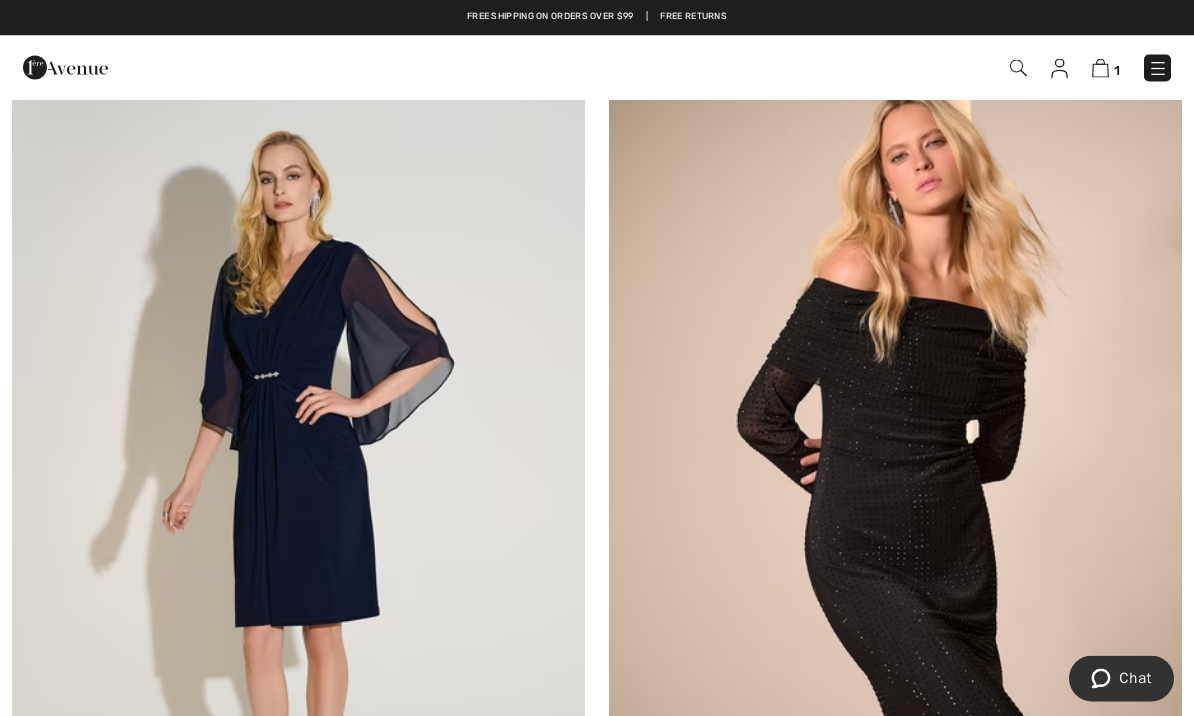 scroll, scrollTop: 6167, scrollLeft: 0, axis: vertical 